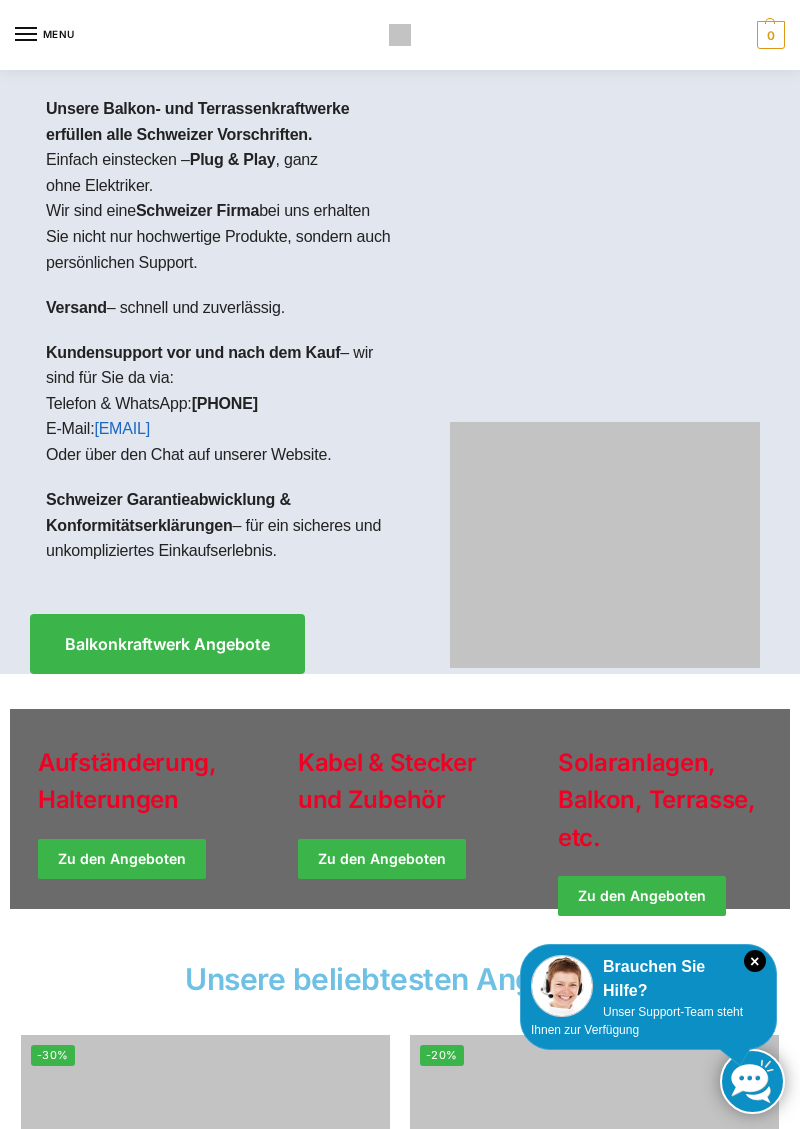 scroll, scrollTop: 0, scrollLeft: 0, axis: both 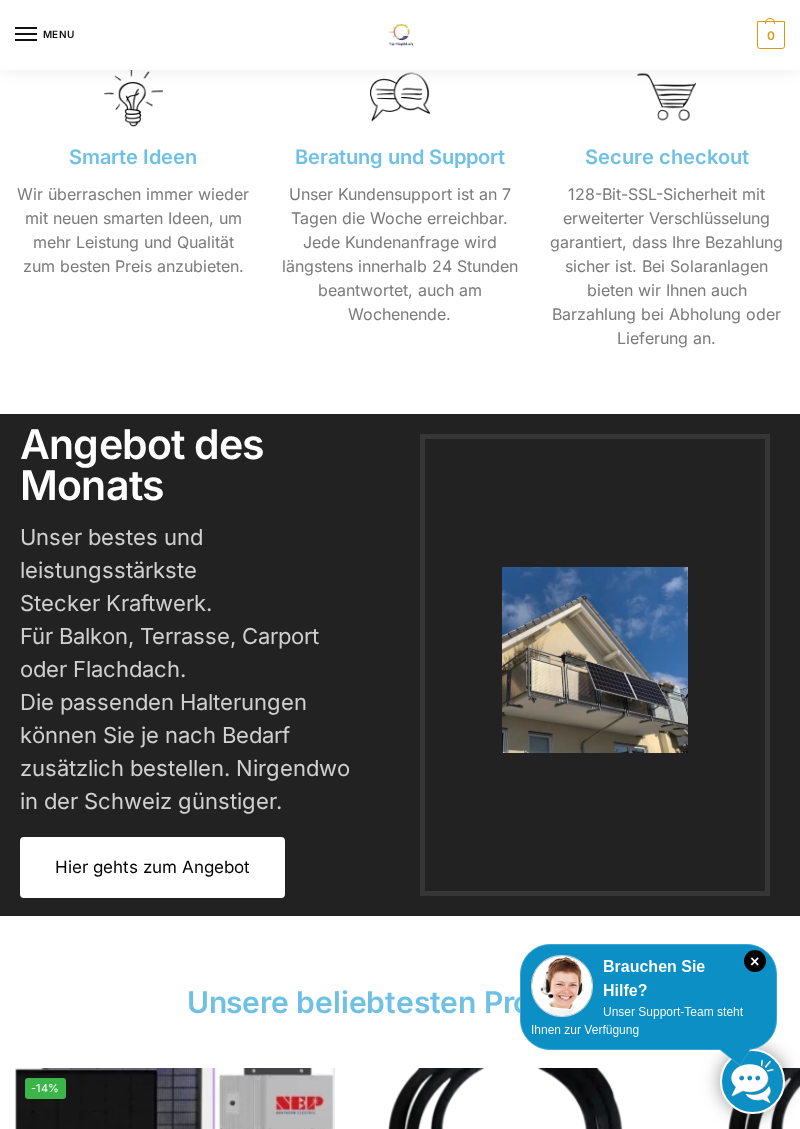 click on "Hier gehts zum Angebot" at bounding box center [152, 867] 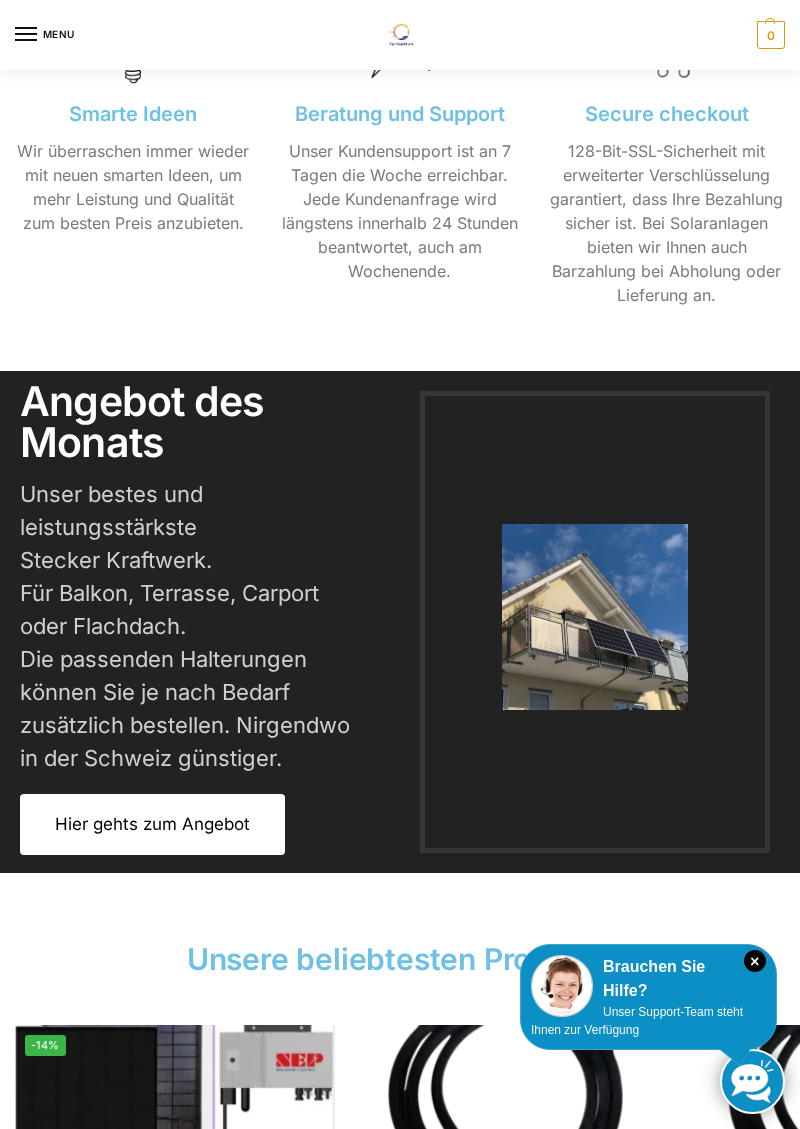 scroll, scrollTop: 2798, scrollLeft: 0, axis: vertical 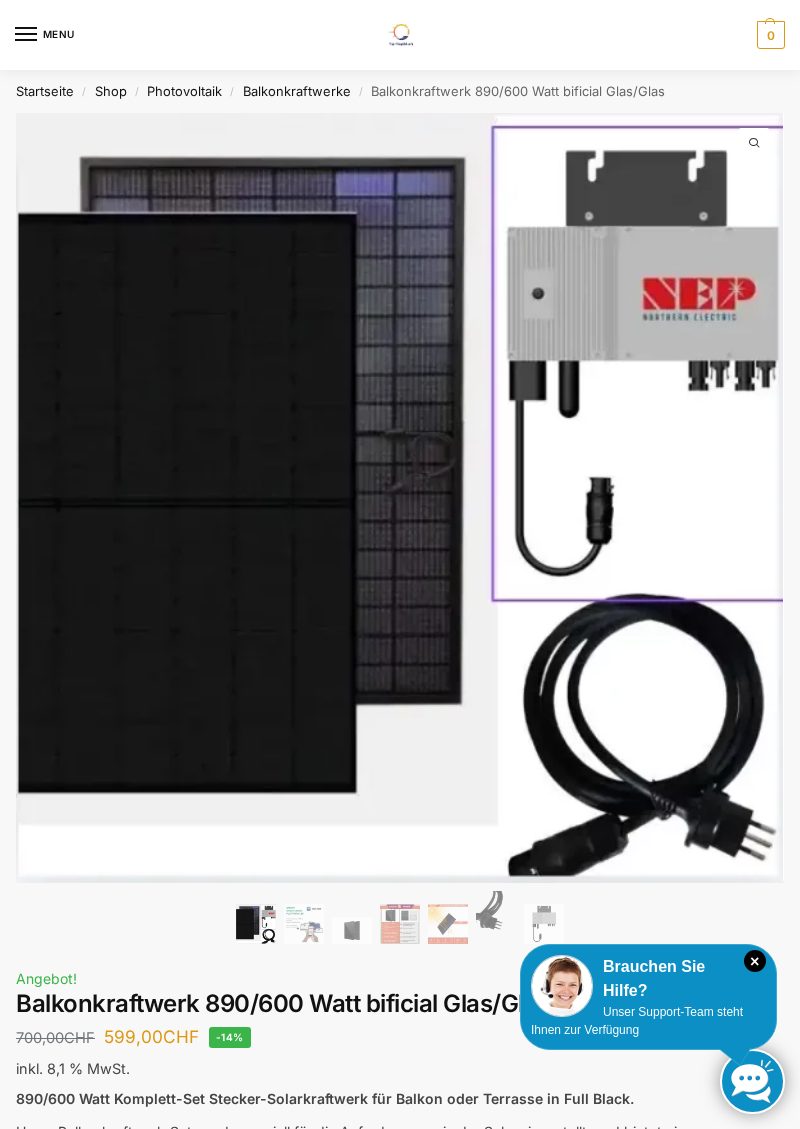 click on "Balkonkraftwerke" at bounding box center [297, 91] 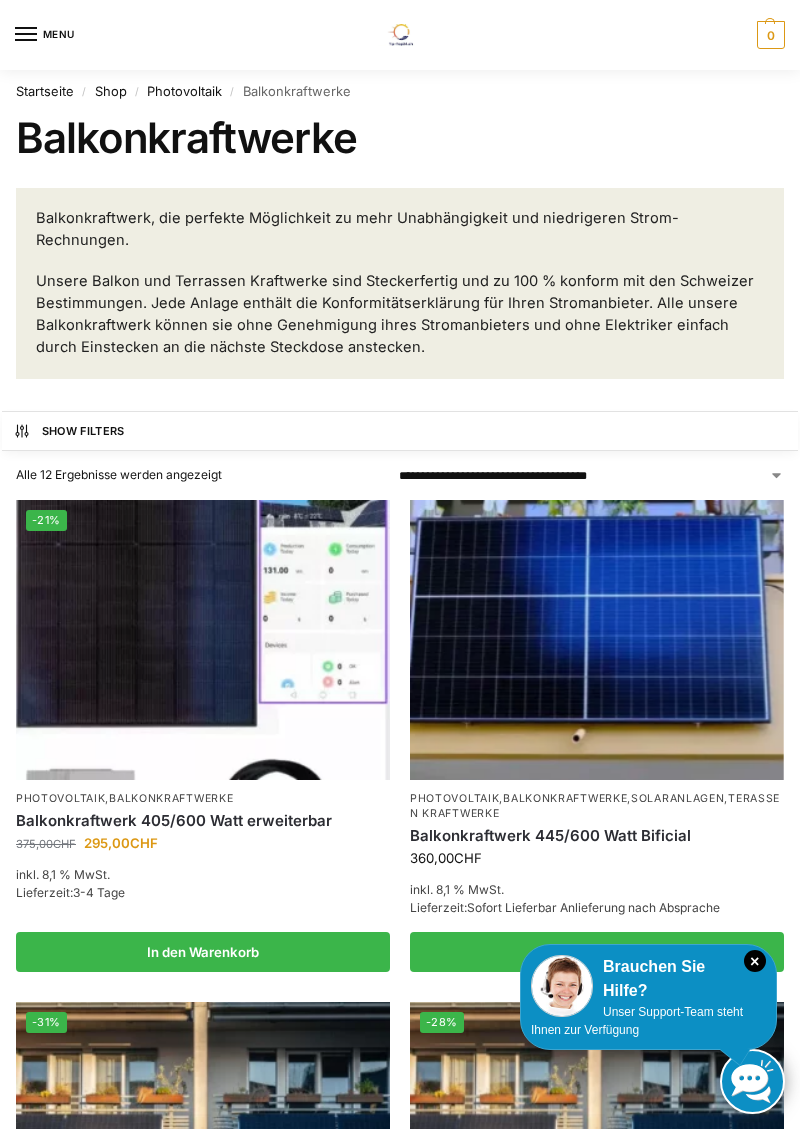 scroll, scrollTop: 0, scrollLeft: 0, axis: both 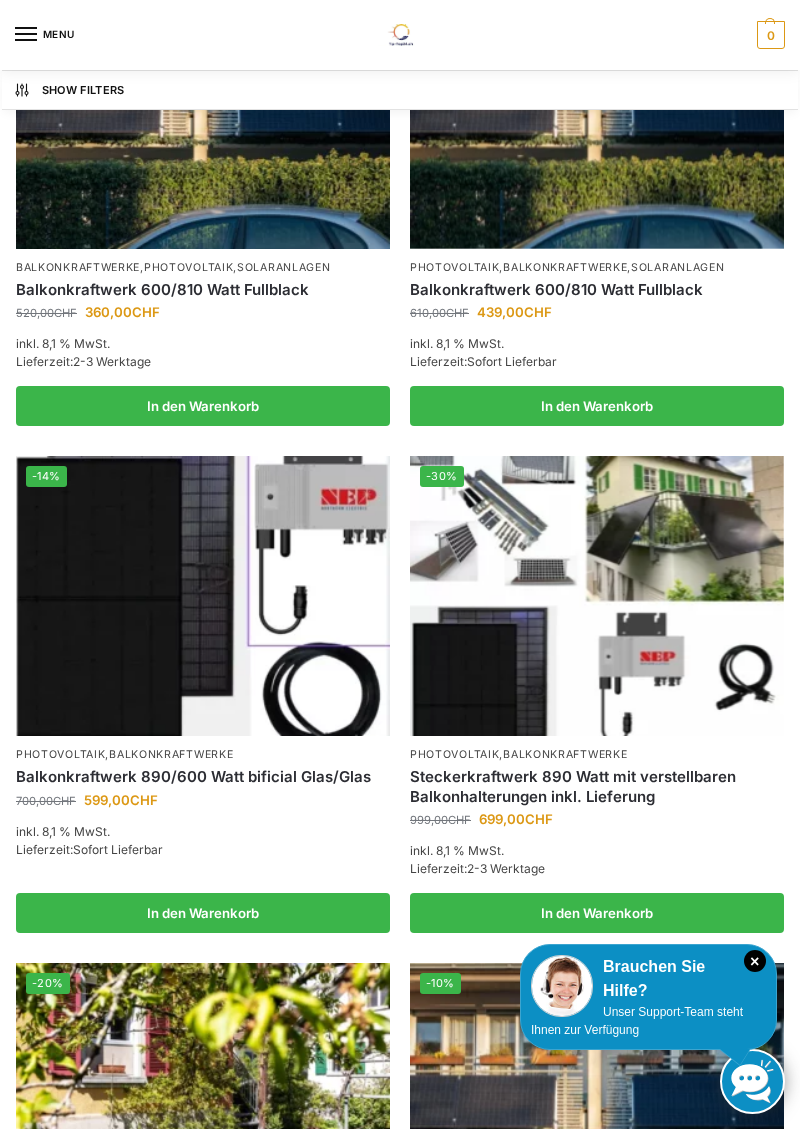 click at bounding box center (597, 596) 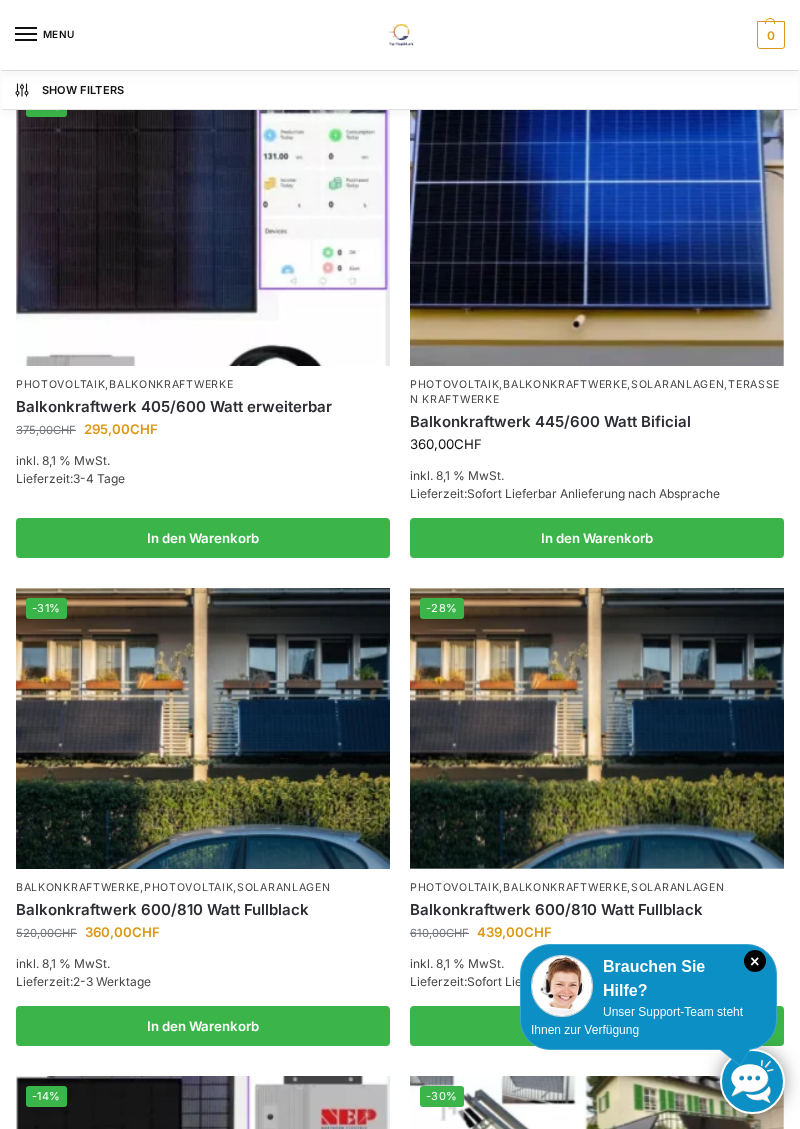 scroll, scrollTop: 0, scrollLeft: 0, axis: both 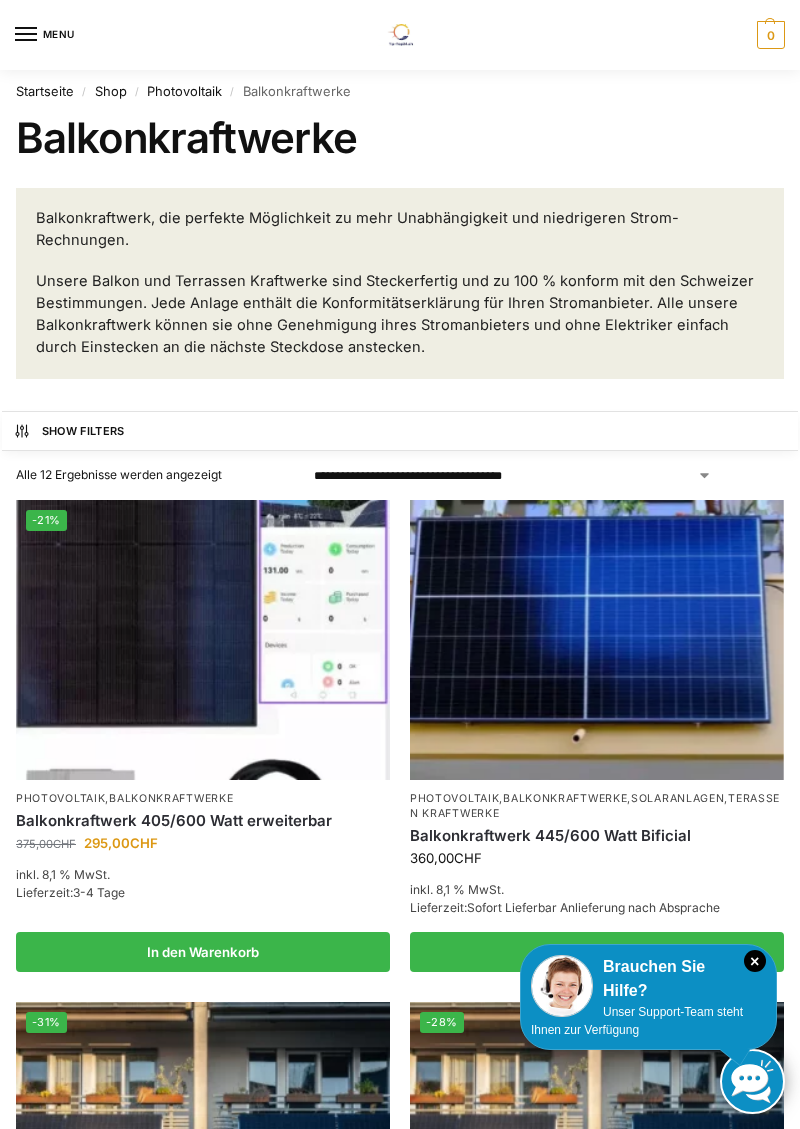click on "Photovoltaik" at bounding box center (184, 91) 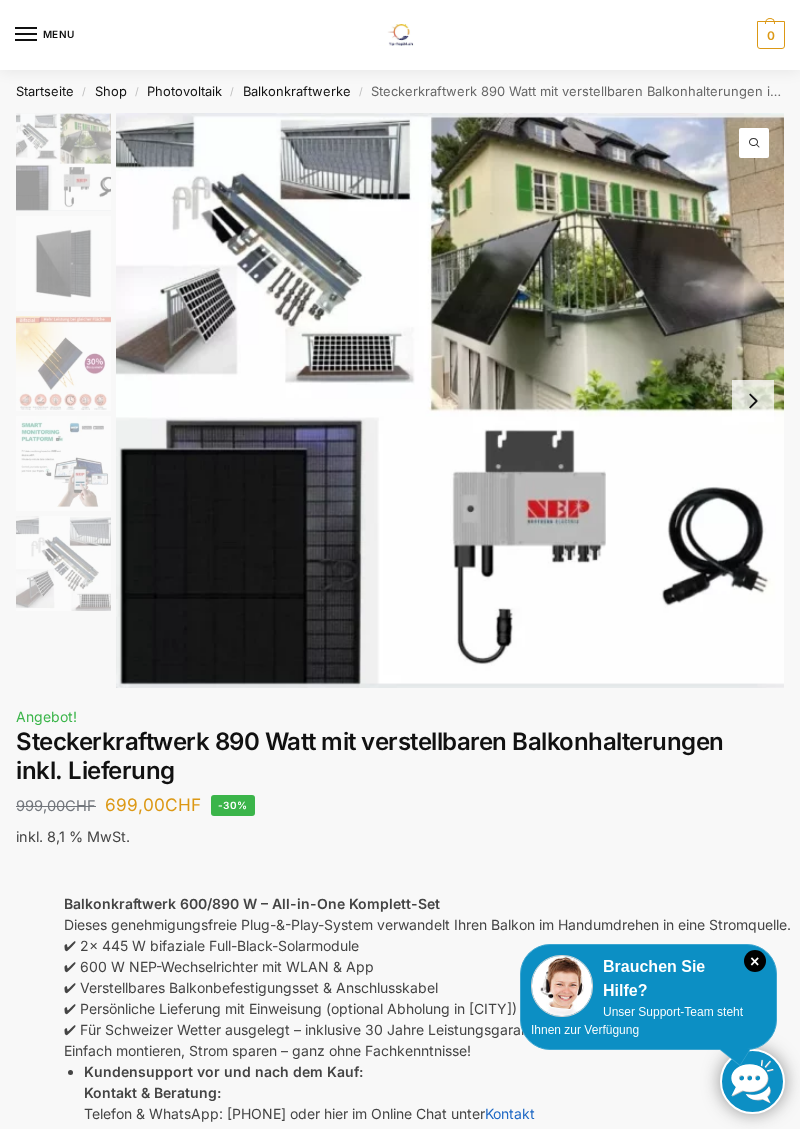scroll, scrollTop: 0, scrollLeft: 0, axis: both 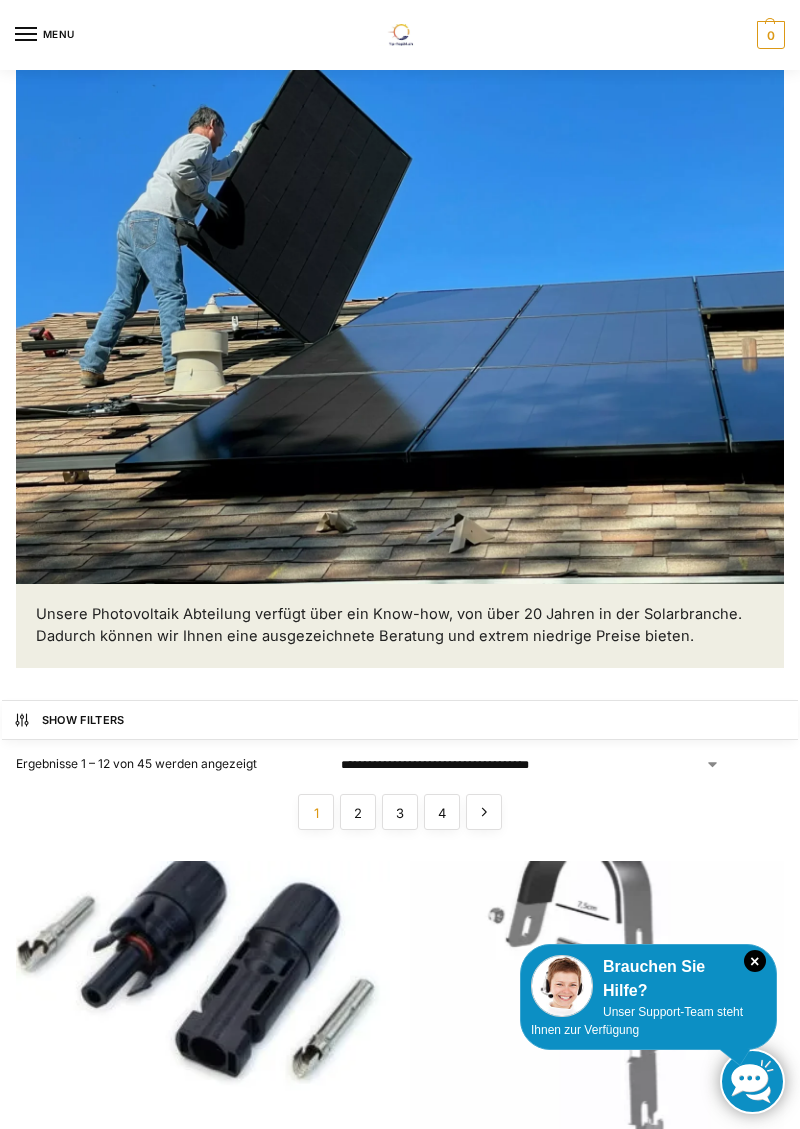 click on "2" at bounding box center [358, 812] 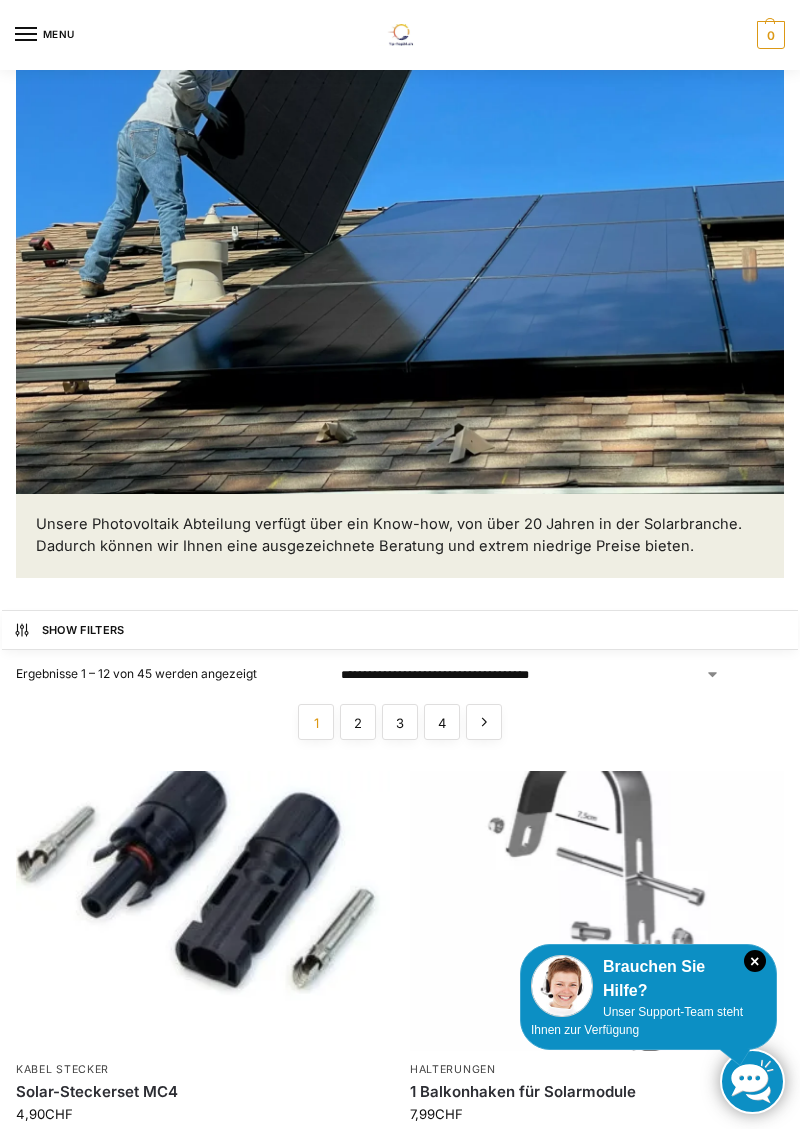 scroll, scrollTop: 276, scrollLeft: 0, axis: vertical 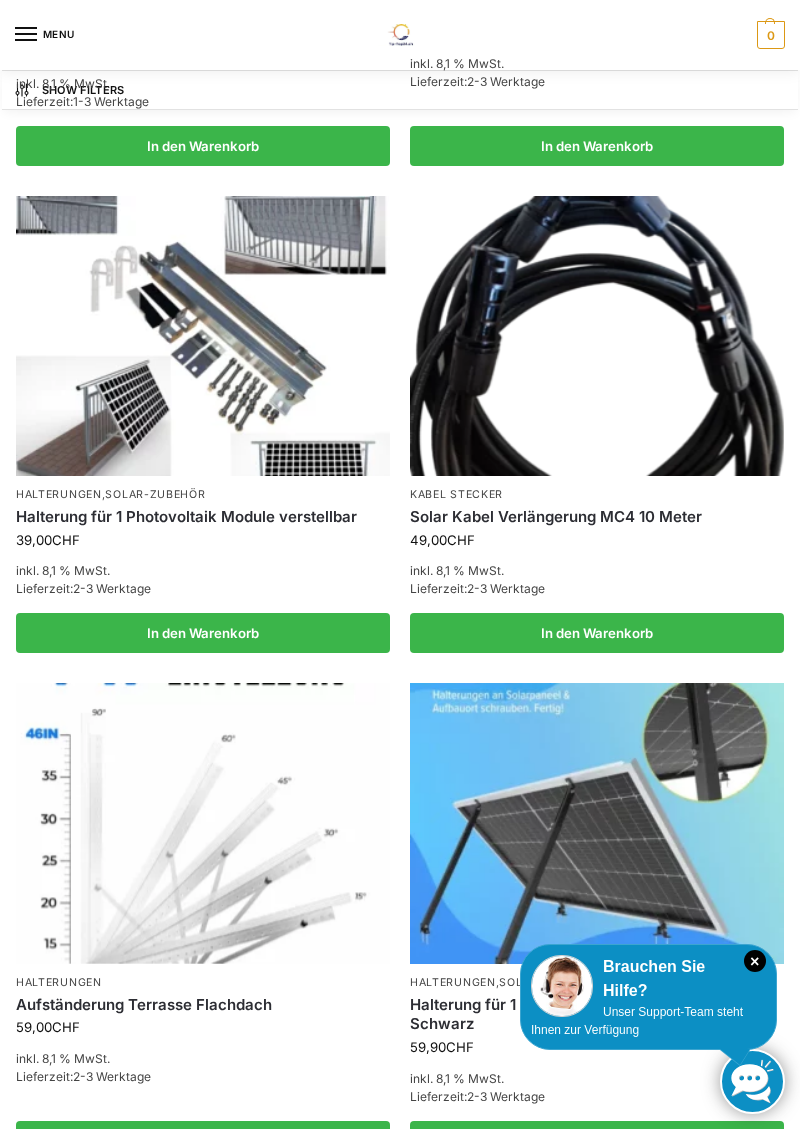 click at bounding box center [203, 823] 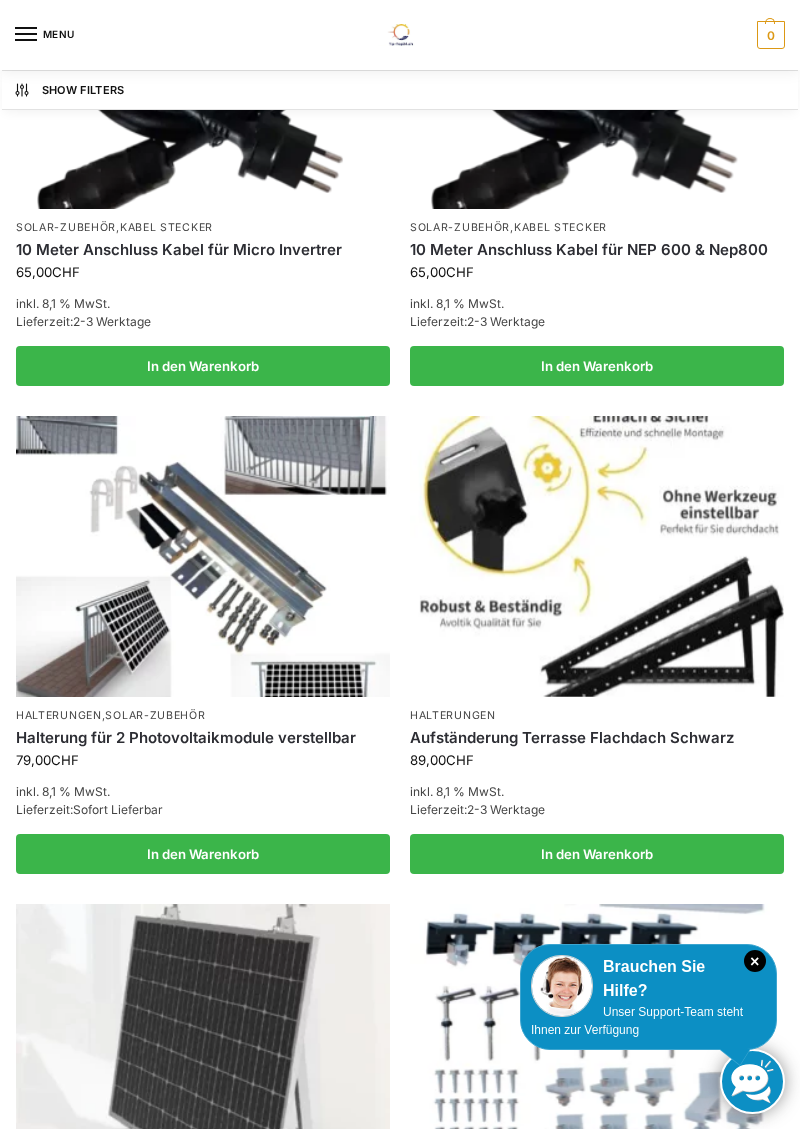 scroll, scrollTop: 2621, scrollLeft: 0, axis: vertical 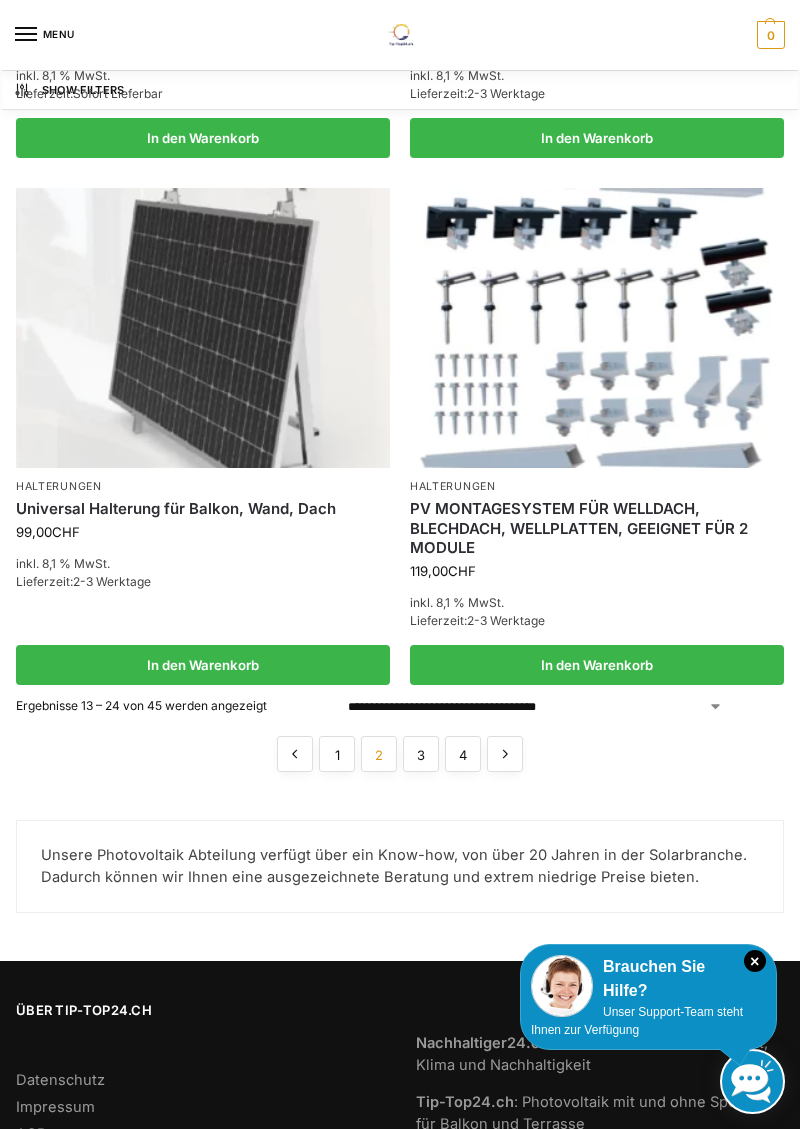 click on "3" at bounding box center (421, 754) 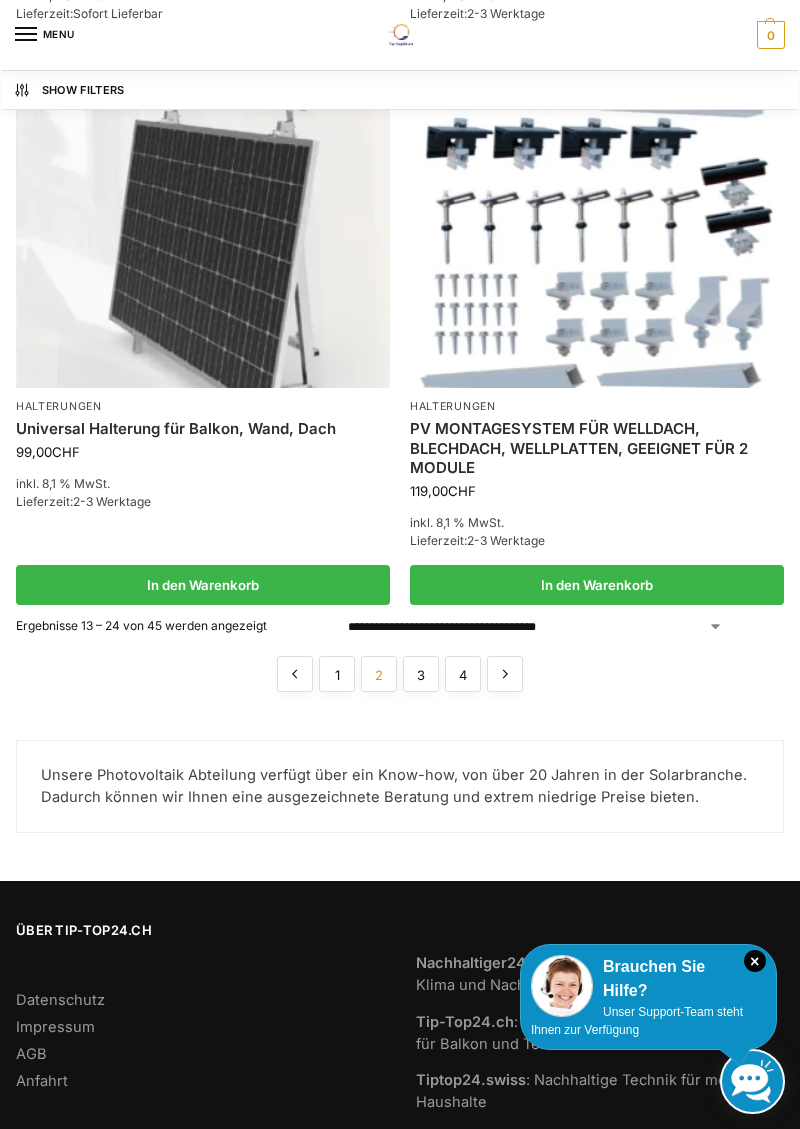 scroll, scrollTop: 3422, scrollLeft: 0, axis: vertical 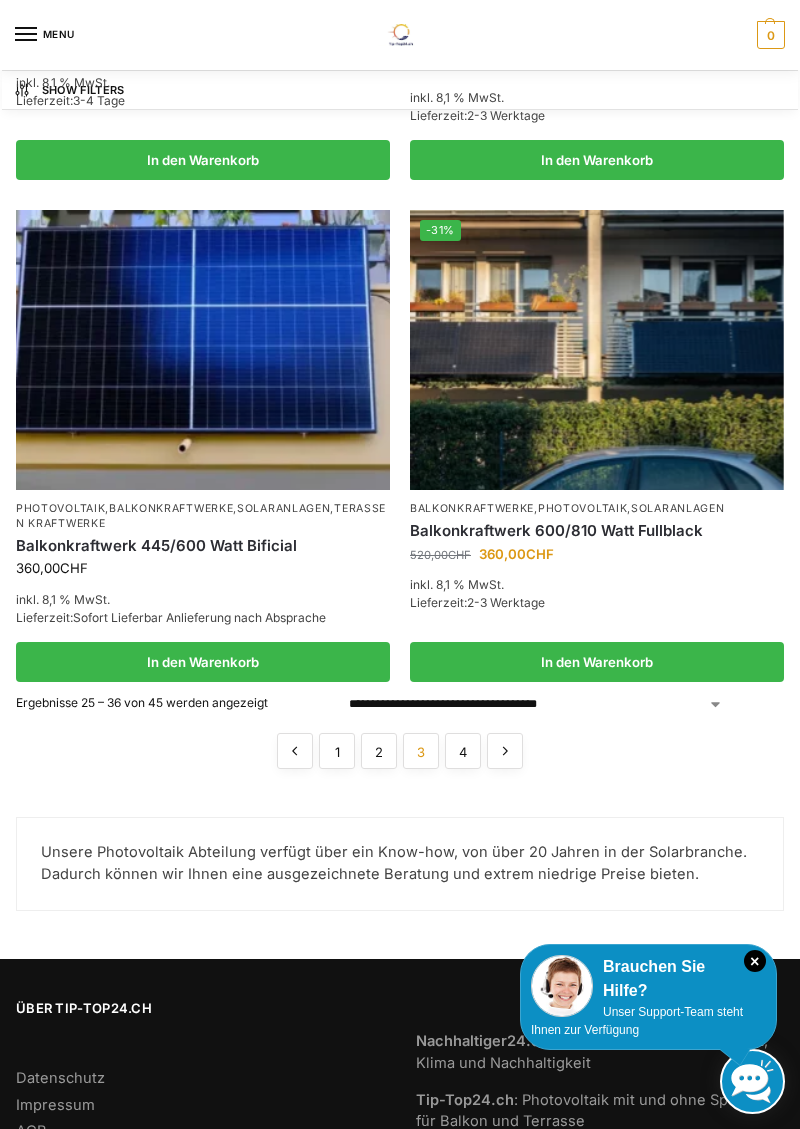 click on "4" at bounding box center (463, 751) 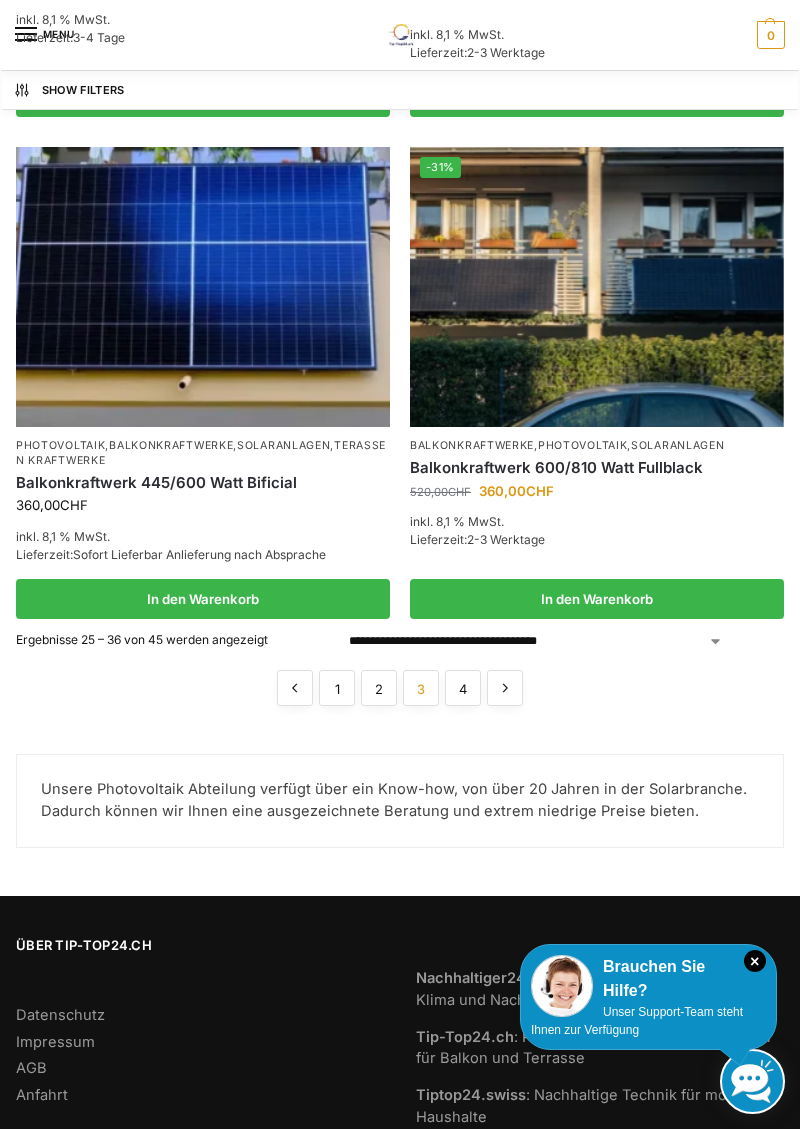 scroll, scrollTop: 3452, scrollLeft: 0, axis: vertical 